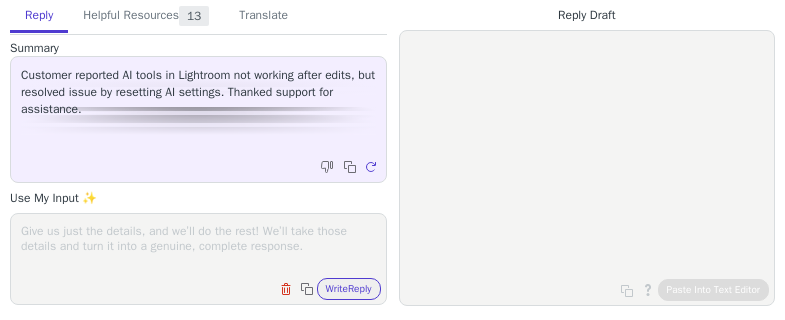 scroll, scrollTop: 0, scrollLeft: 0, axis: both 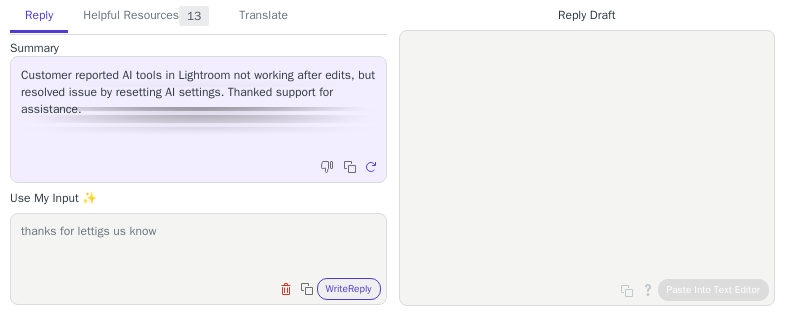 type on "thanks for lettigs us know" 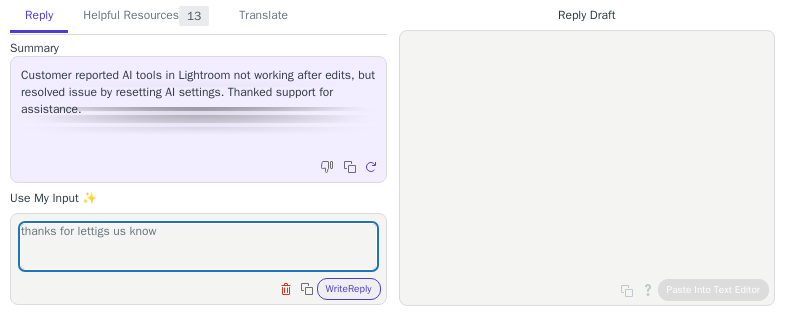 click on "thanks for lettigs us know Clear field Copy to clipboard Write  Reply" at bounding box center (198, 259) 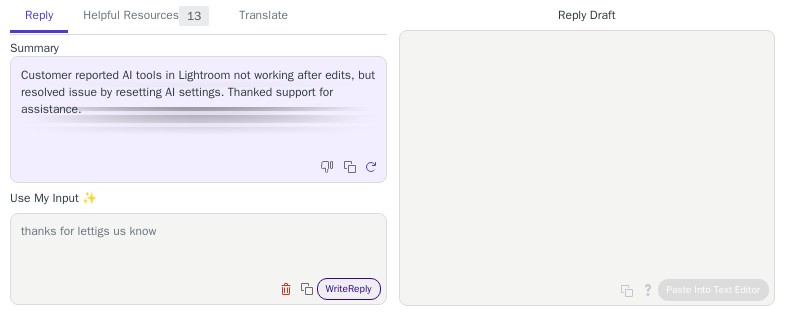 click on "Write  Reply" at bounding box center [349, 289] 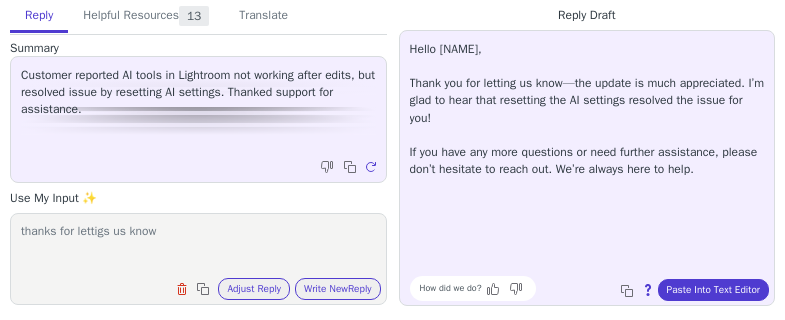 click on "Hello Jennifer, Thank you for letting us know—the update is much appreciated. I’m glad to hear that resetting the AI settings resolved the issue for you! If you have any more questions or need further assistance, please don’t hesitate to reach out. We’re always here to help. How did we do?   Copy to clipboard About this reply Paste Into Text Editor" at bounding box center [587, 168] 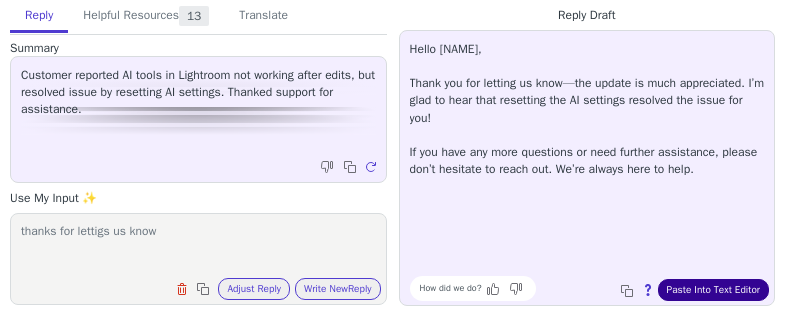 click on "Paste Into Text Editor" at bounding box center [713, 290] 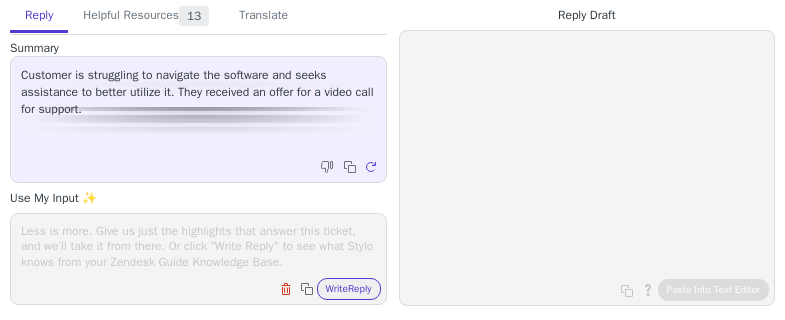 scroll, scrollTop: 0, scrollLeft: 0, axis: both 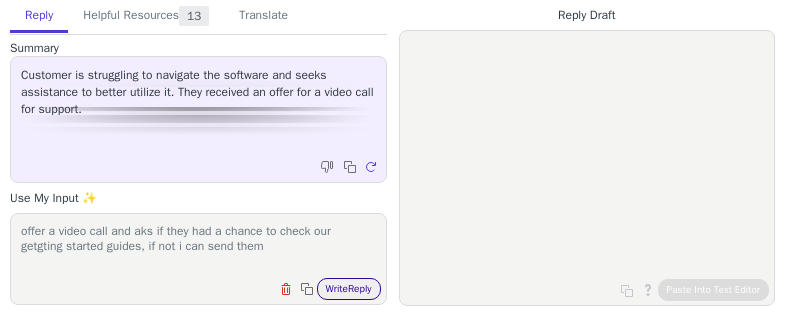 type on "offer a video call and aks if they had a chance to check our getgting started guides, if not i can send them" 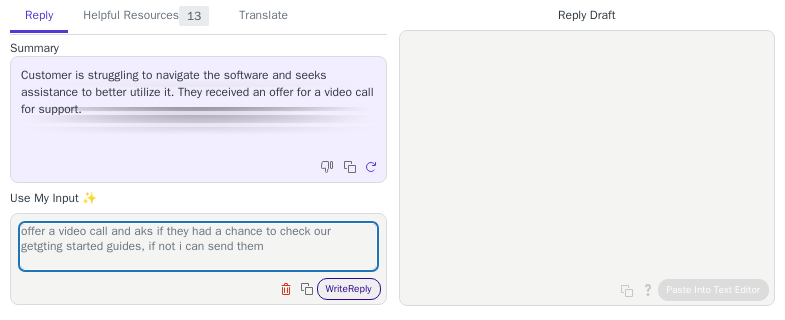 click on "Write  Reply" at bounding box center (349, 289) 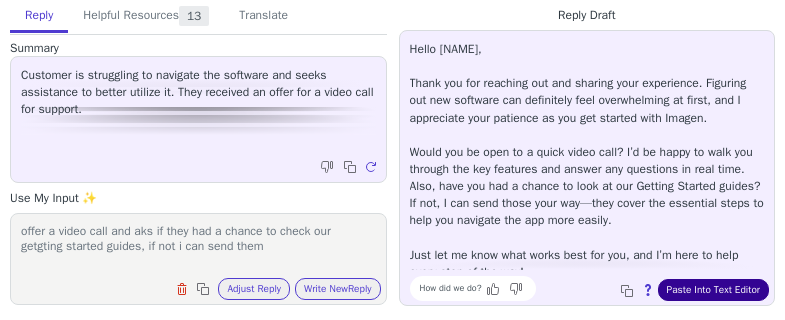 click on "Paste Into Text Editor" at bounding box center (713, 290) 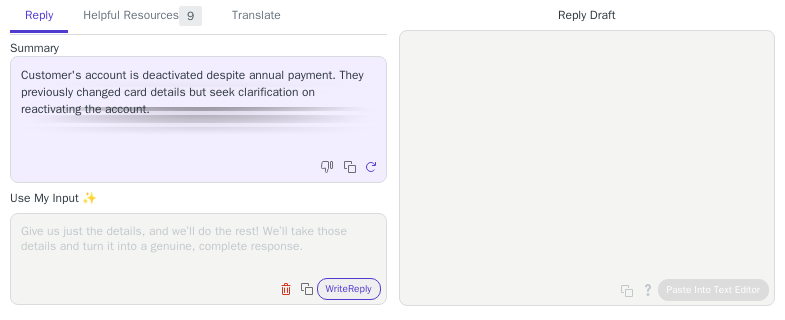 scroll, scrollTop: 0, scrollLeft: 0, axis: both 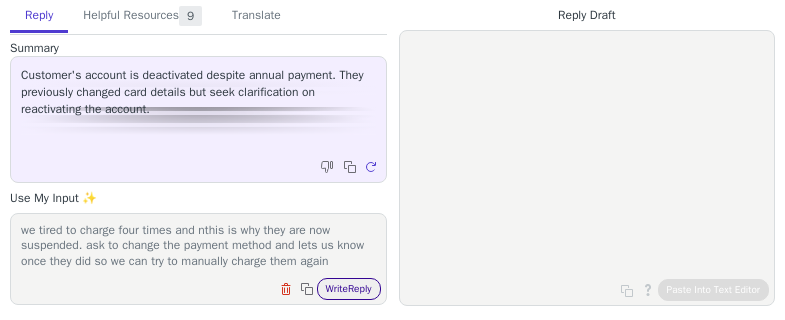 click on "Write  Reply" at bounding box center (349, 289) 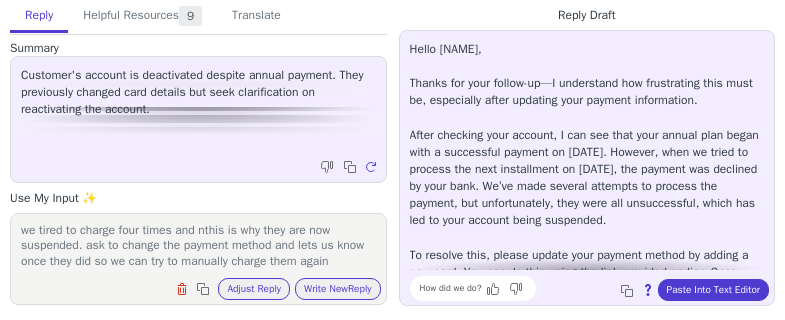 click on "the card is being declined by the bank. they are on an annual plan, paid the first installment on [DATE], [DATE] was not going through, we tired to charge four times and nthis is why they are now suspended. ask to change the payment method and lets us know once they did so we can try to manually charge them again" at bounding box center [198, 246] 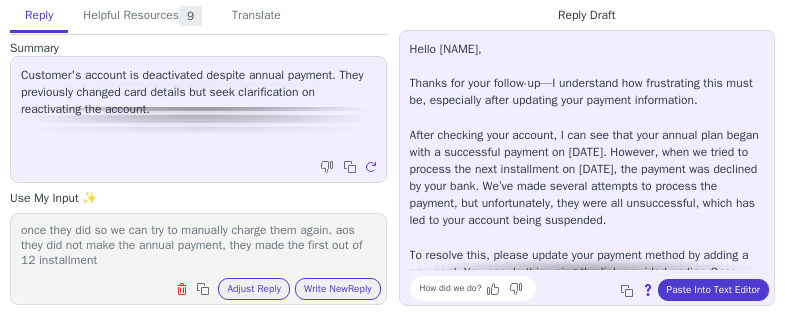 scroll, scrollTop: 78, scrollLeft: 0, axis: vertical 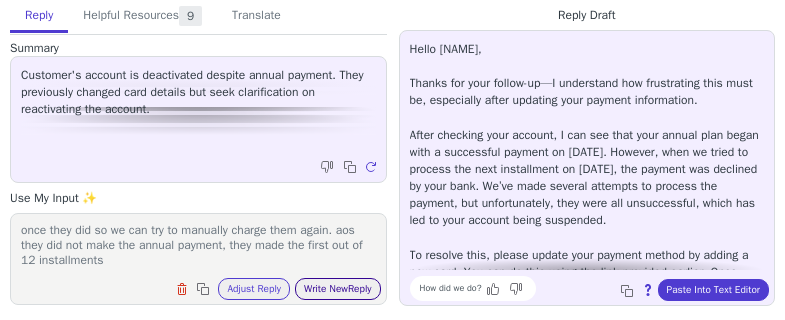 type on "the card is being declined by the bank. they are on an annual plan, paid the first installment on [DATE], [DATE] was not going through, we tired to charge four times and nthis is why they are now suspended. ask to change the payment method and lets us know once they did so we can try to manually charge them again. aos they did not make the annual payment, they made the first out of 12 installments" 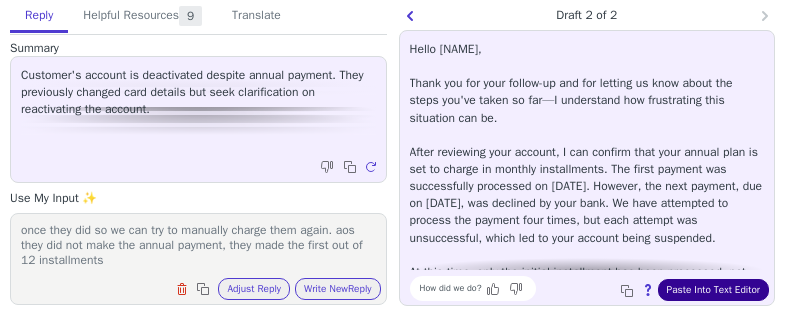 click on "Paste Into Text Editor" at bounding box center [713, 290] 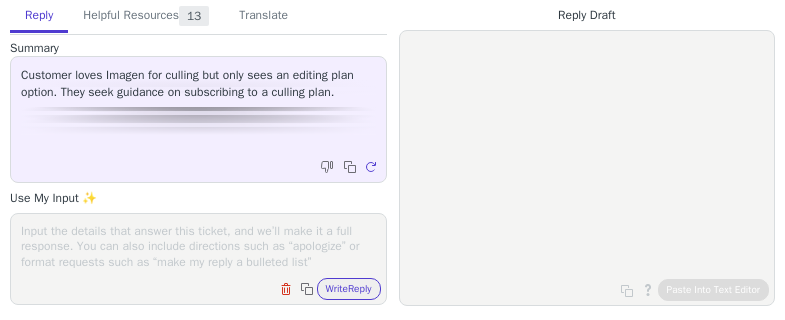 scroll, scrollTop: 0, scrollLeft: 0, axis: both 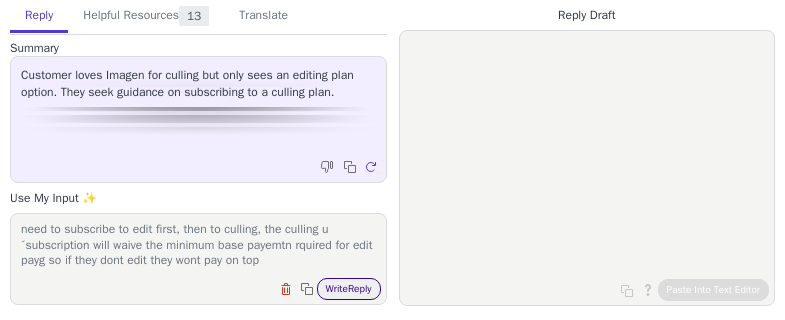 type on "right now they can only get culling in combination with edit, they need to subscribe to edit first, then to culling, the culling u´subscription will waive the minimum base payemtn rquired for edit payg so if they dont edit they wont pay on top" 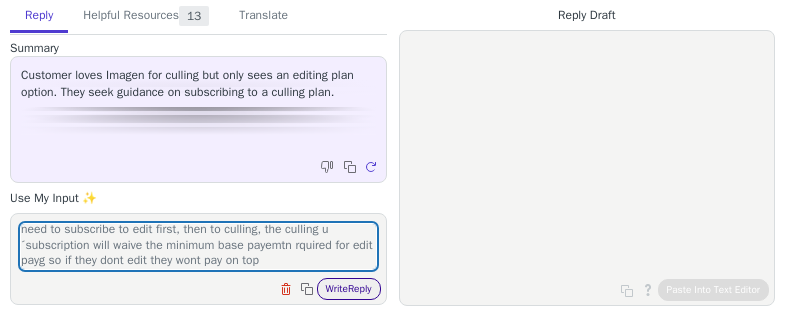 click on "Write  Reply" at bounding box center (349, 289) 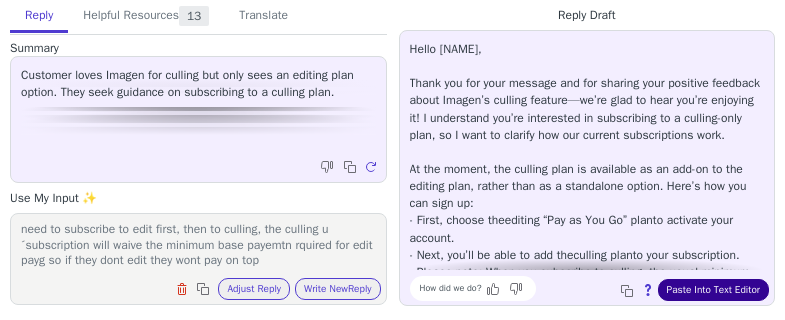 click on "Paste Into Text Editor" at bounding box center [713, 290] 